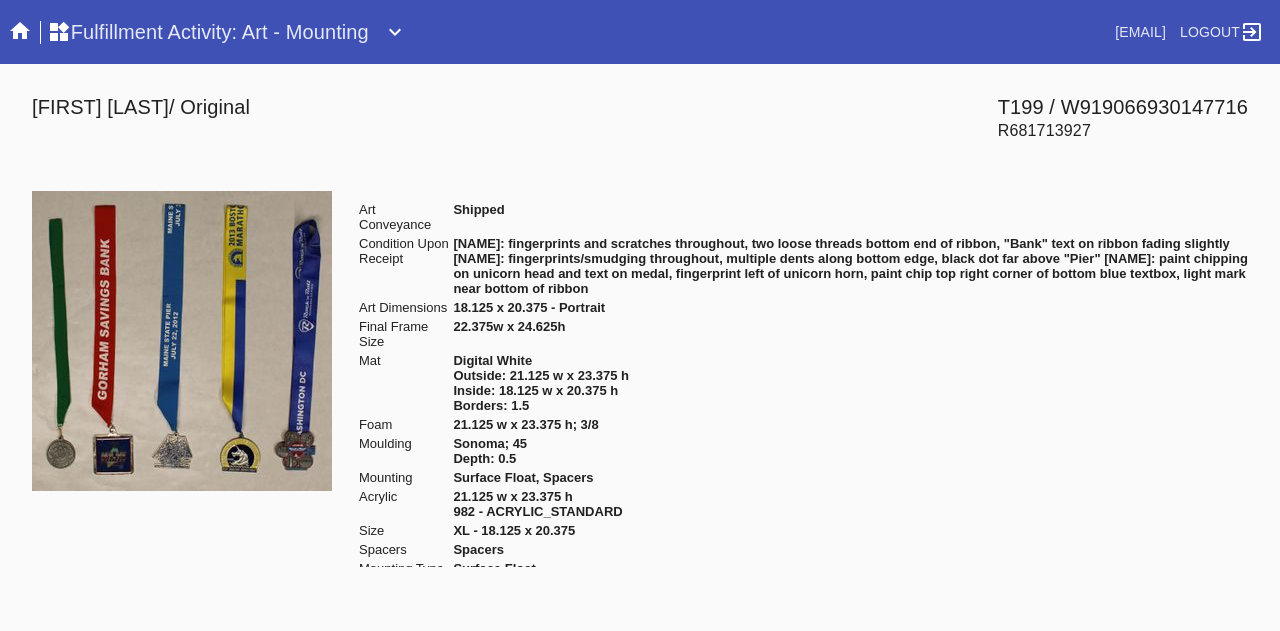 scroll, scrollTop: 0, scrollLeft: 0, axis: both 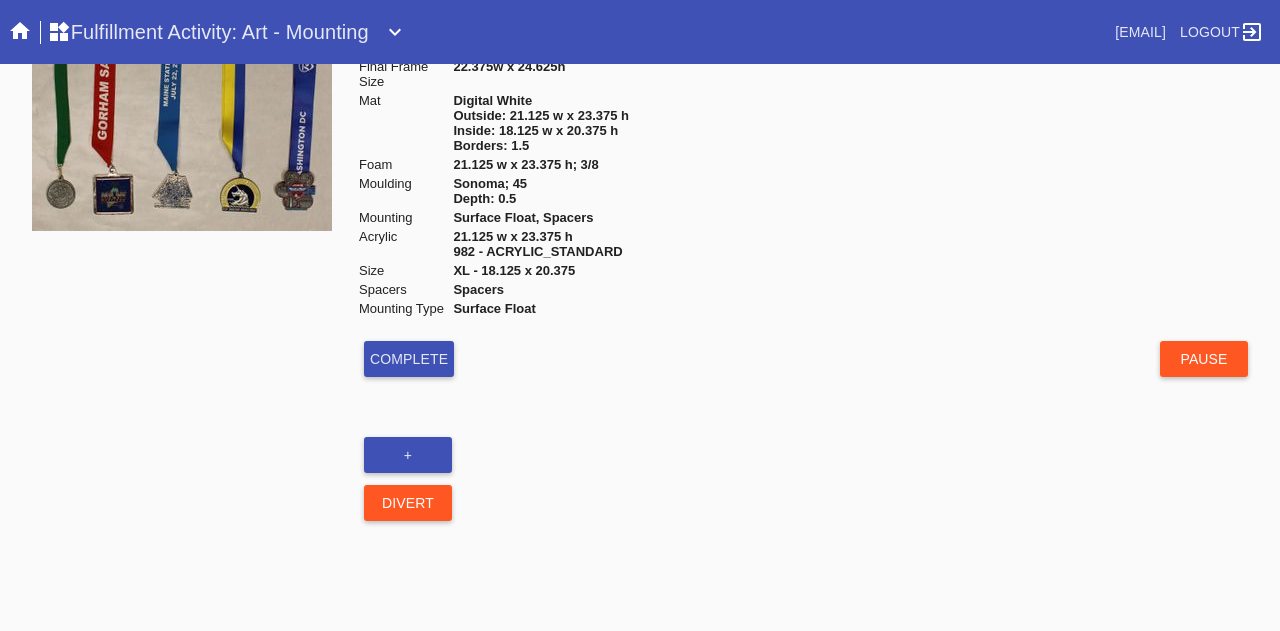 click on "Complete" at bounding box center [409, 359] 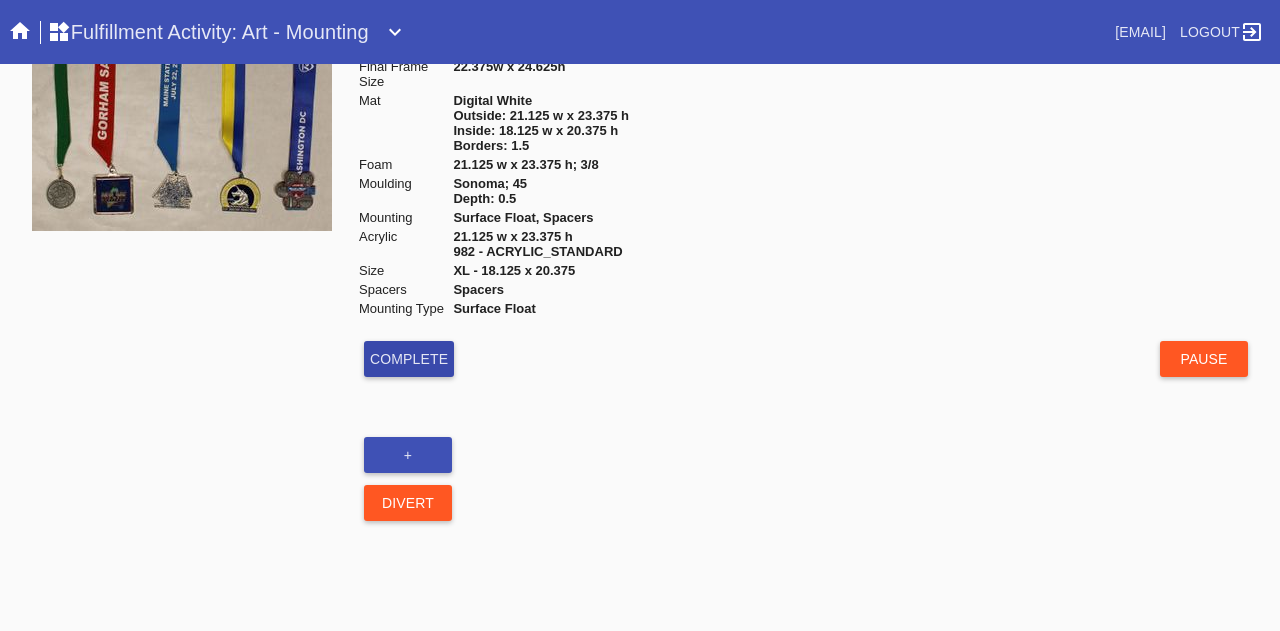 click on "Complete" at bounding box center (409, 359) 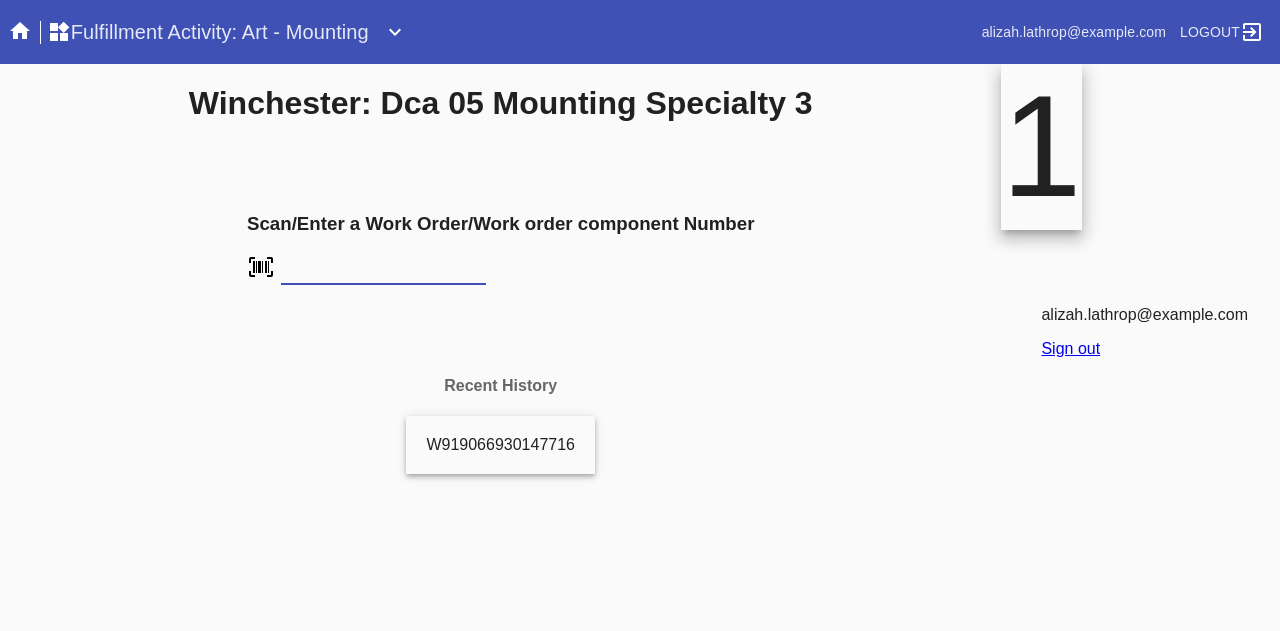 scroll, scrollTop: 0, scrollLeft: 0, axis: both 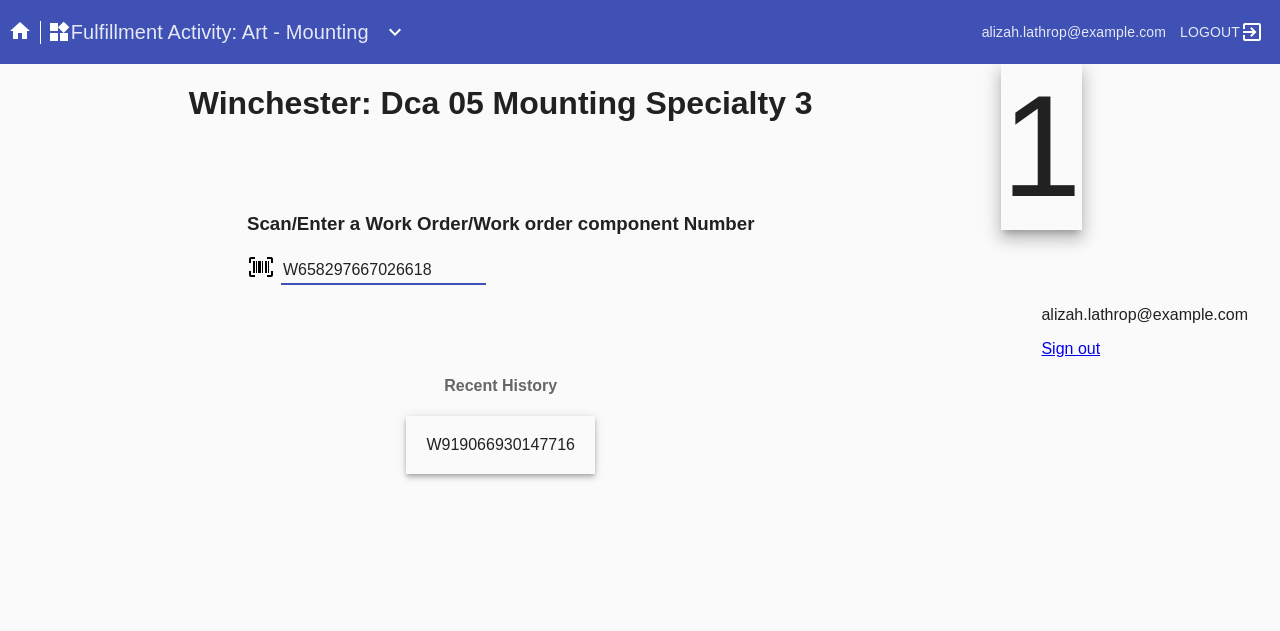 type on "W658297667026618" 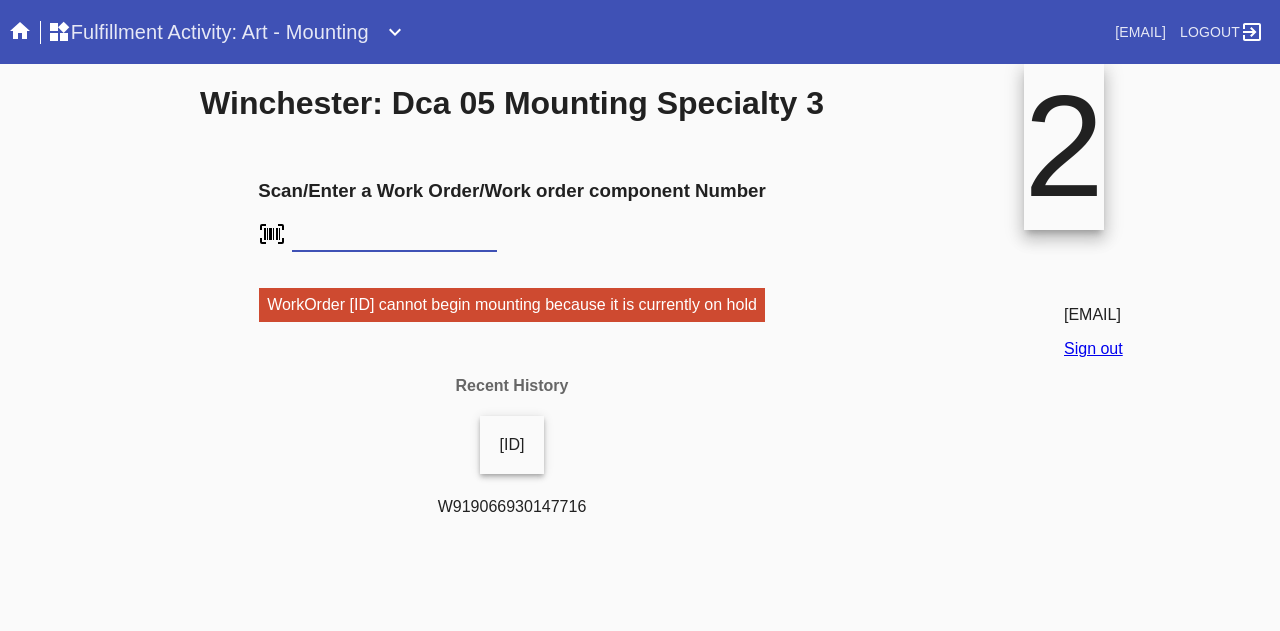 scroll, scrollTop: 0, scrollLeft: 0, axis: both 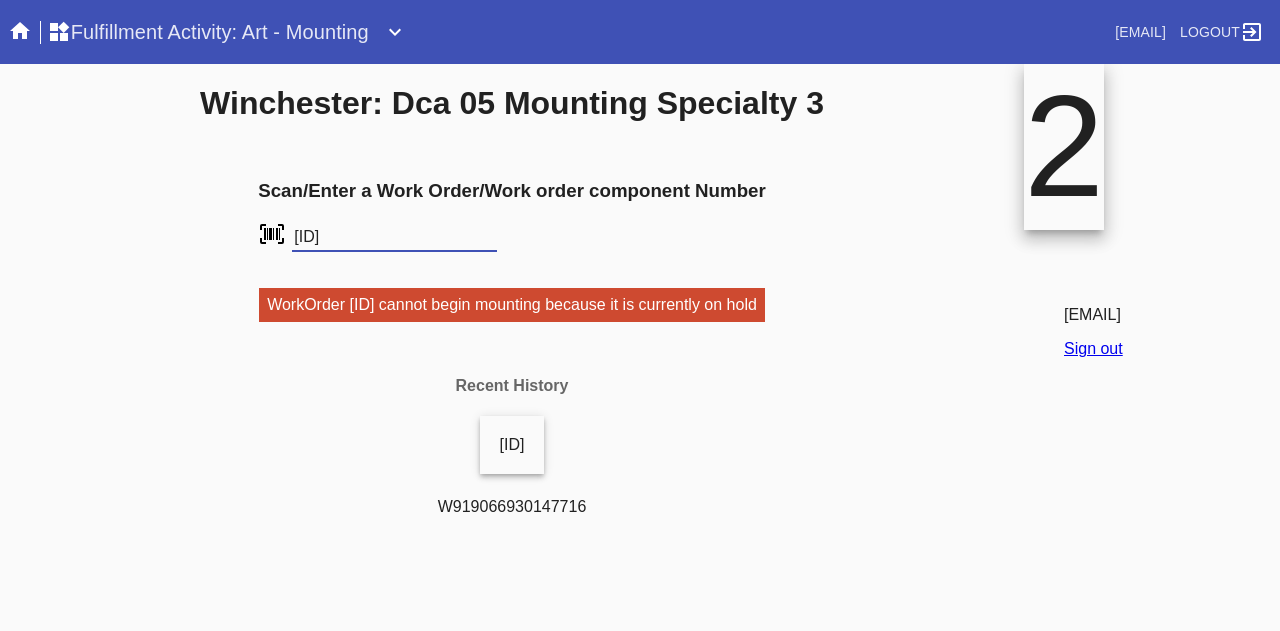 type on "W658297667026618" 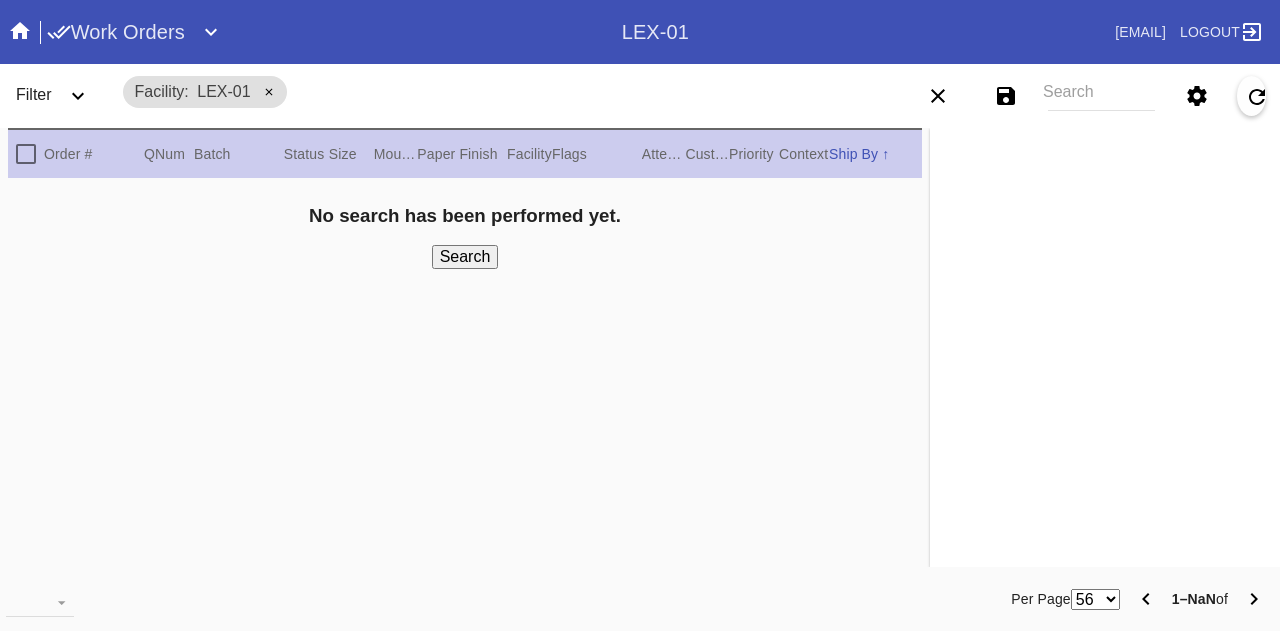 scroll, scrollTop: 0, scrollLeft: 0, axis: both 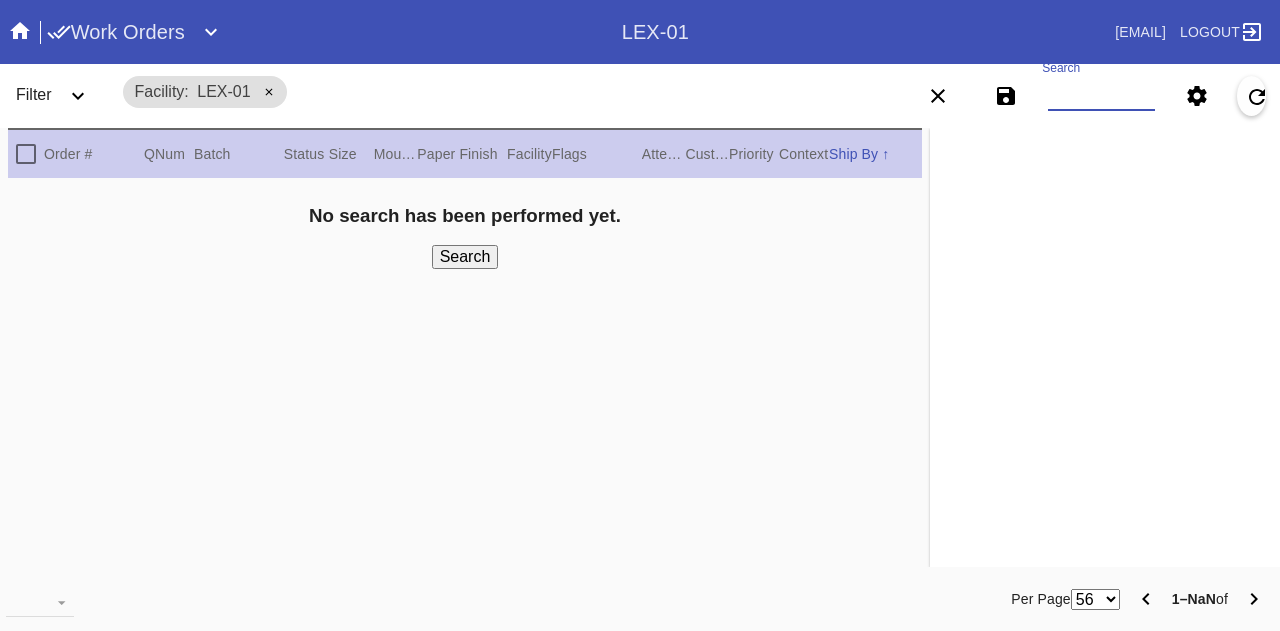 click on "Search" at bounding box center (1101, 96) 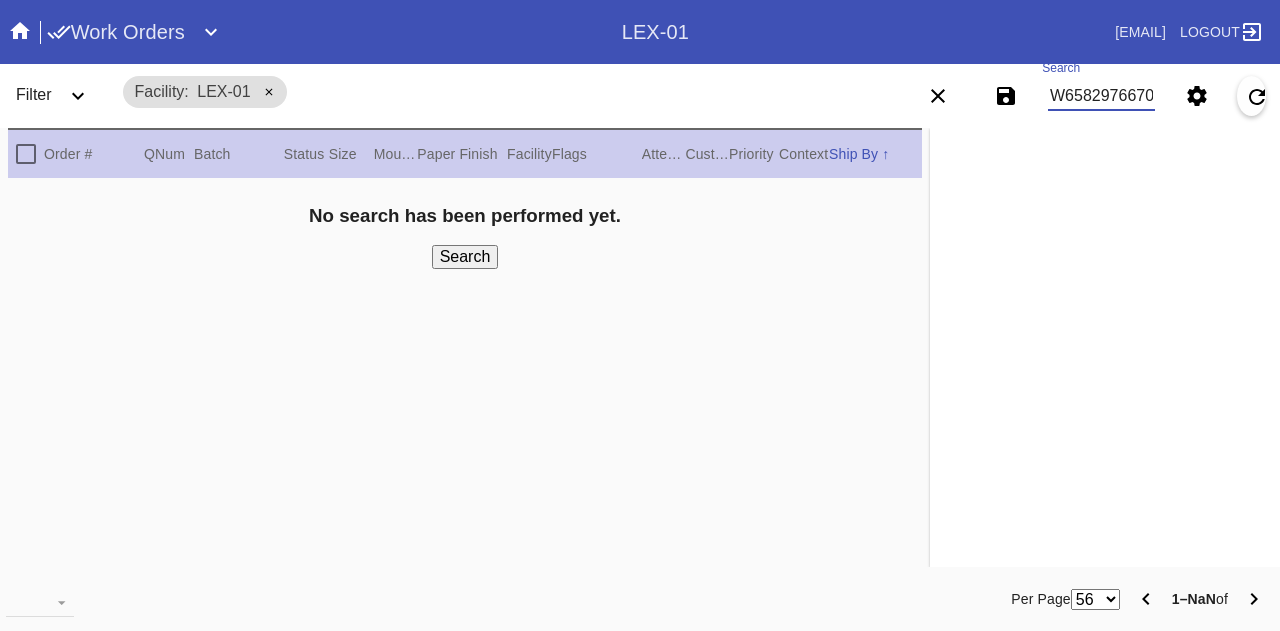 type on "W658297667026618" 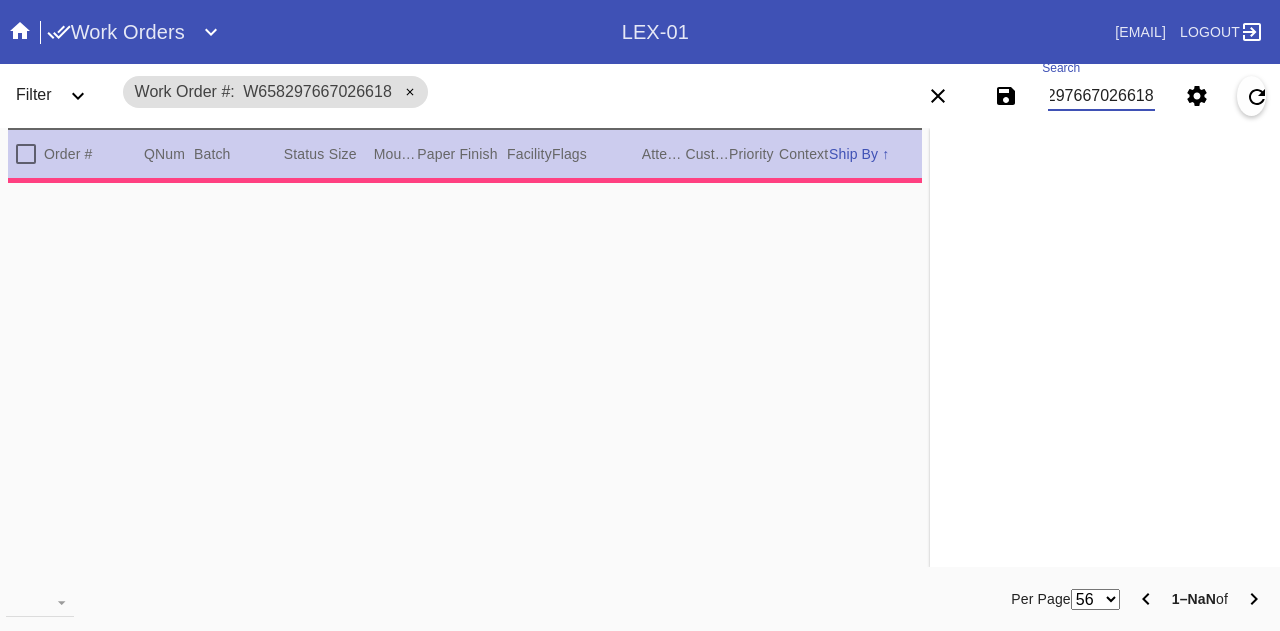 type on "1.5" 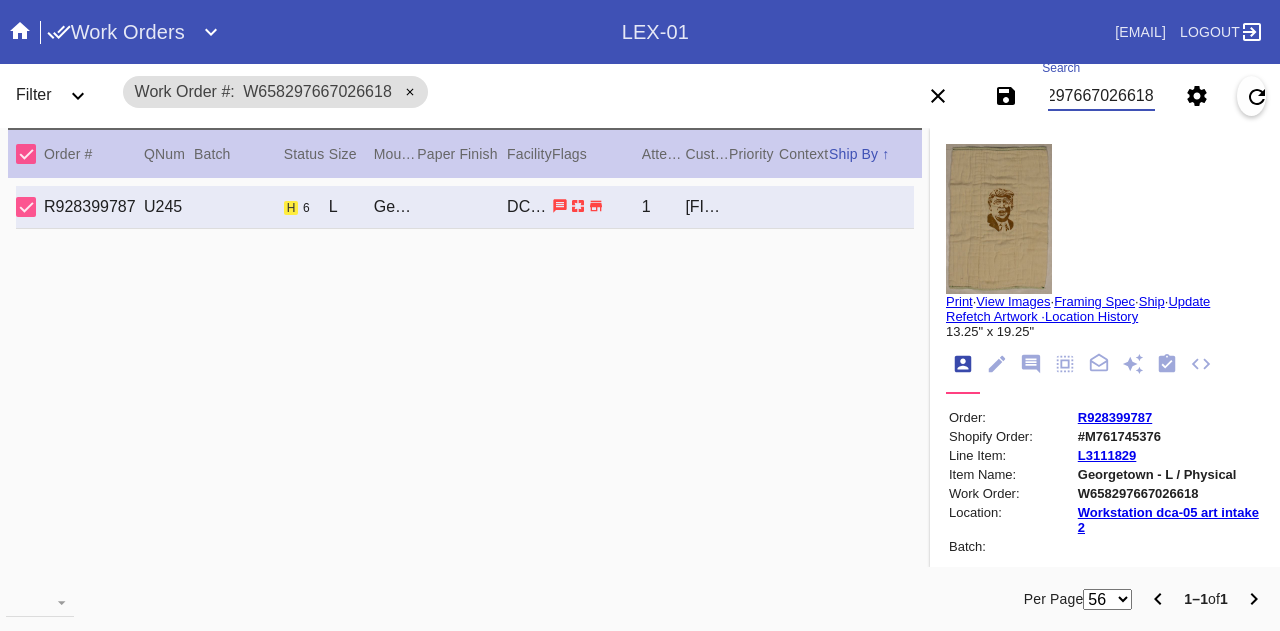 click 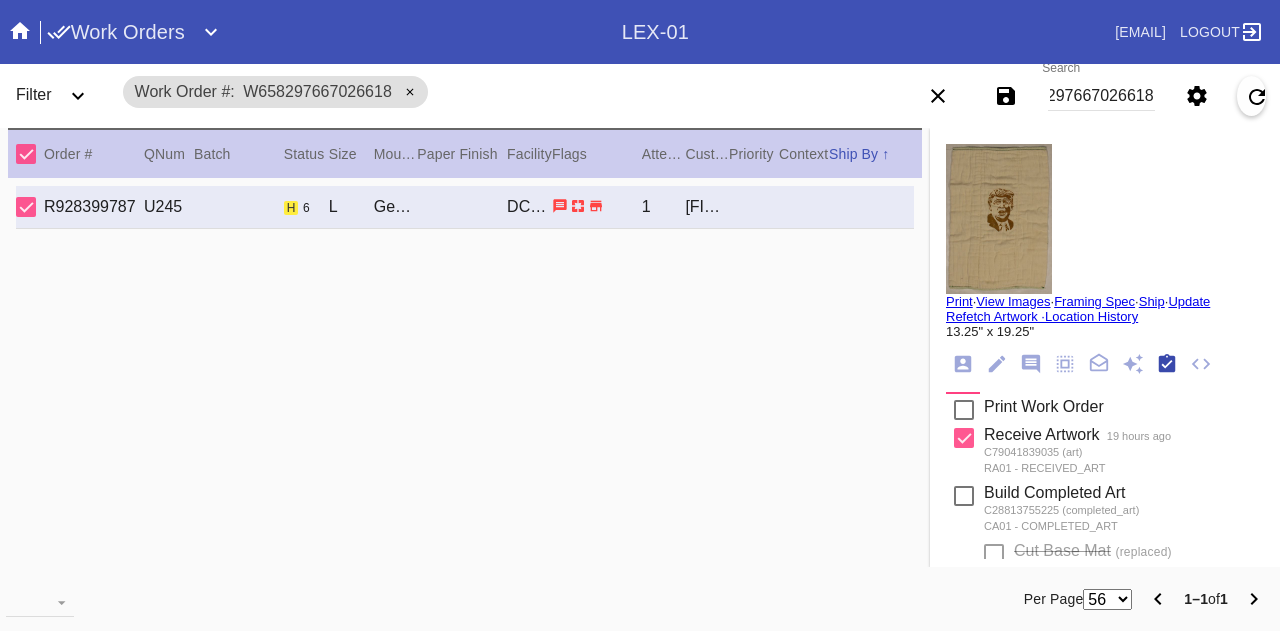 scroll, scrollTop: 0, scrollLeft: 0, axis: both 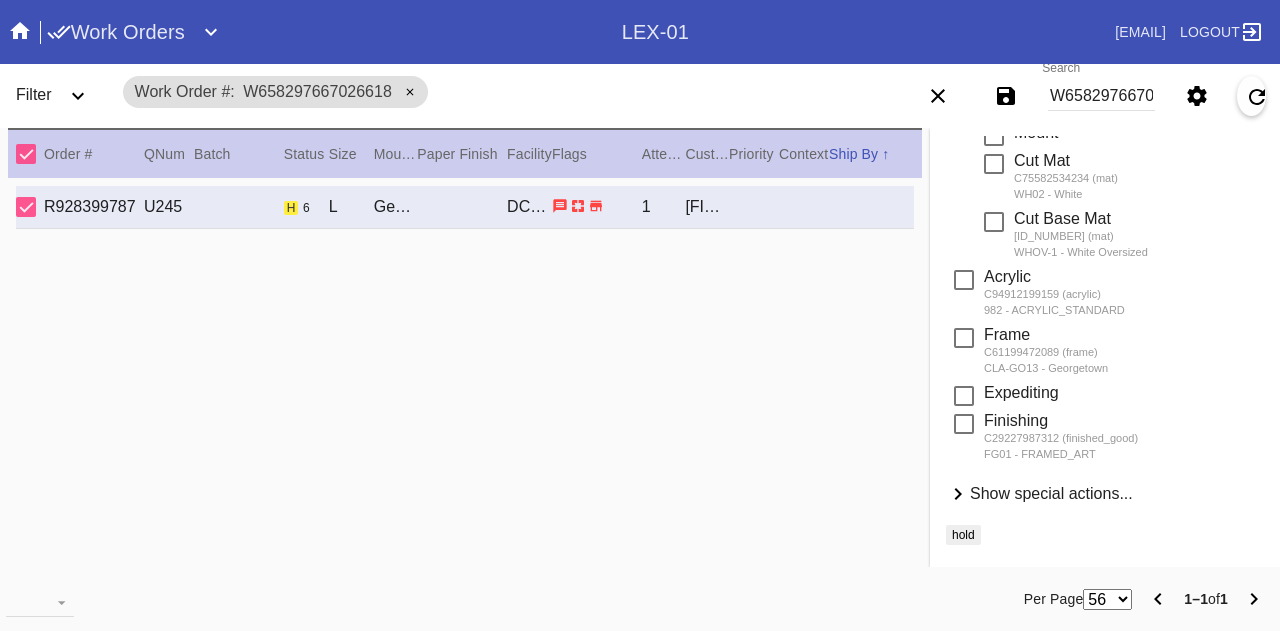 click 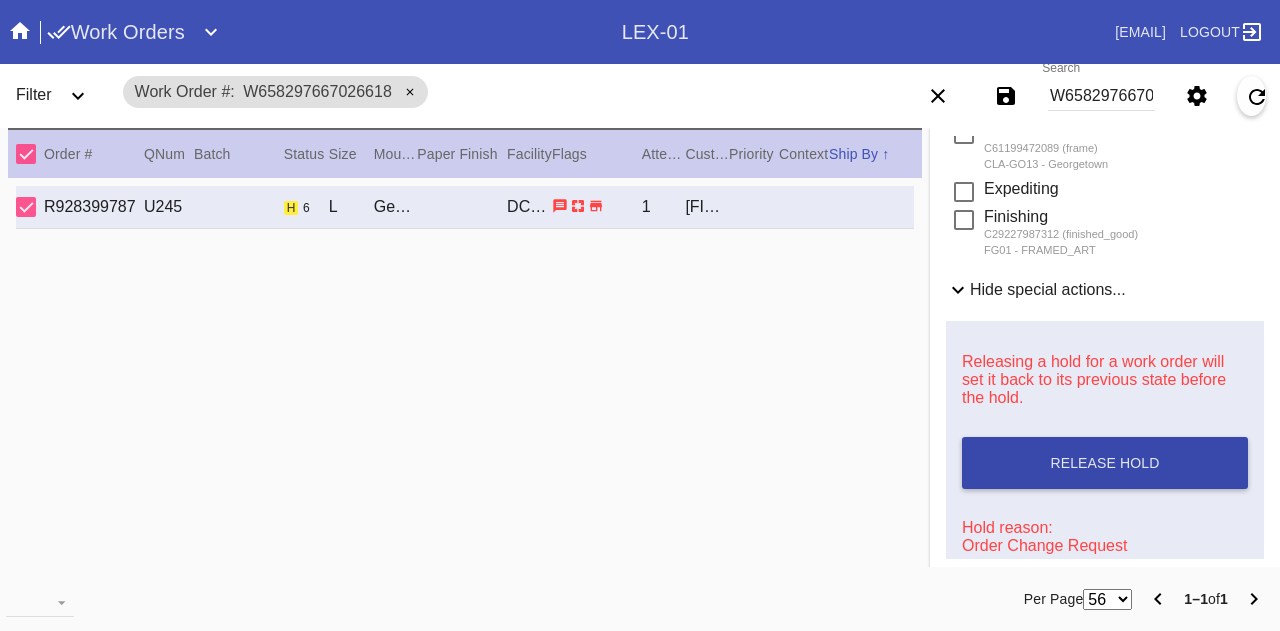 scroll, scrollTop: 681, scrollLeft: 0, axis: vertical 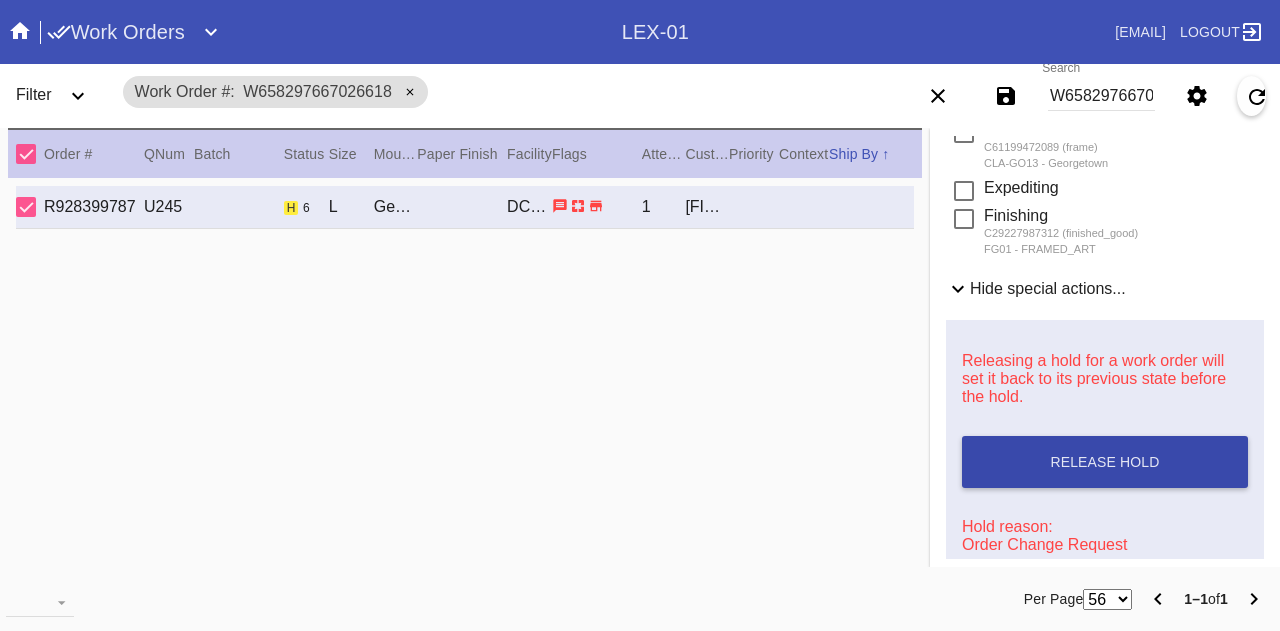 click on "Release Hold" at bounding box center [1105, 462] 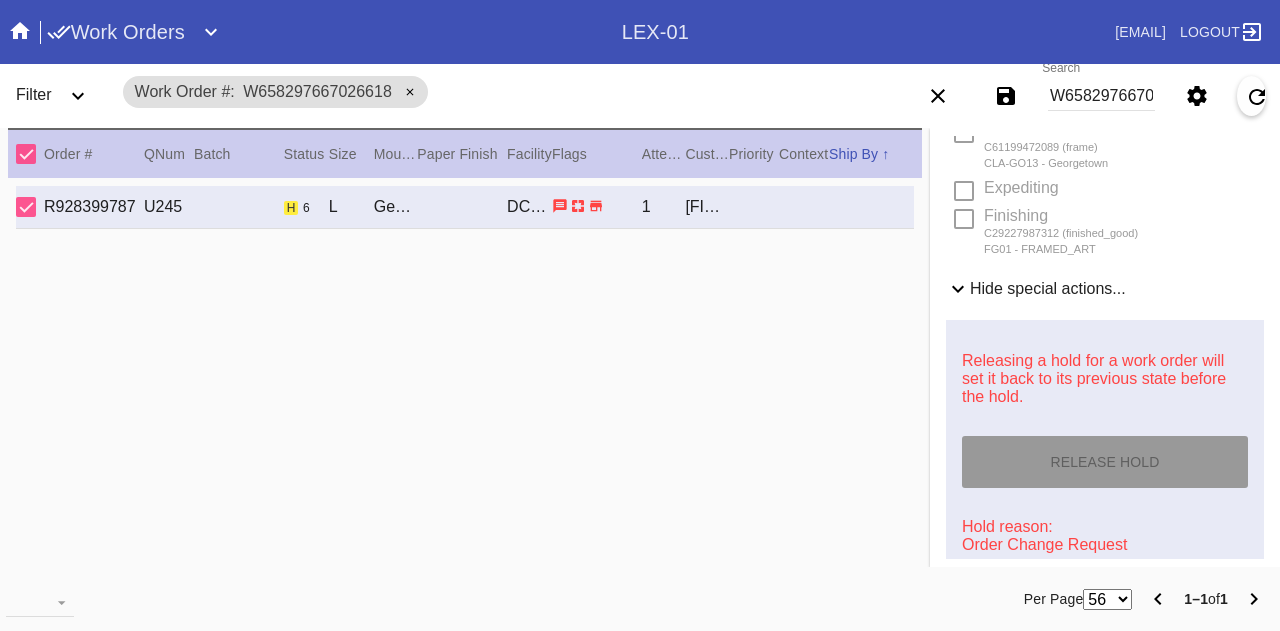 type on "8/10/2025" 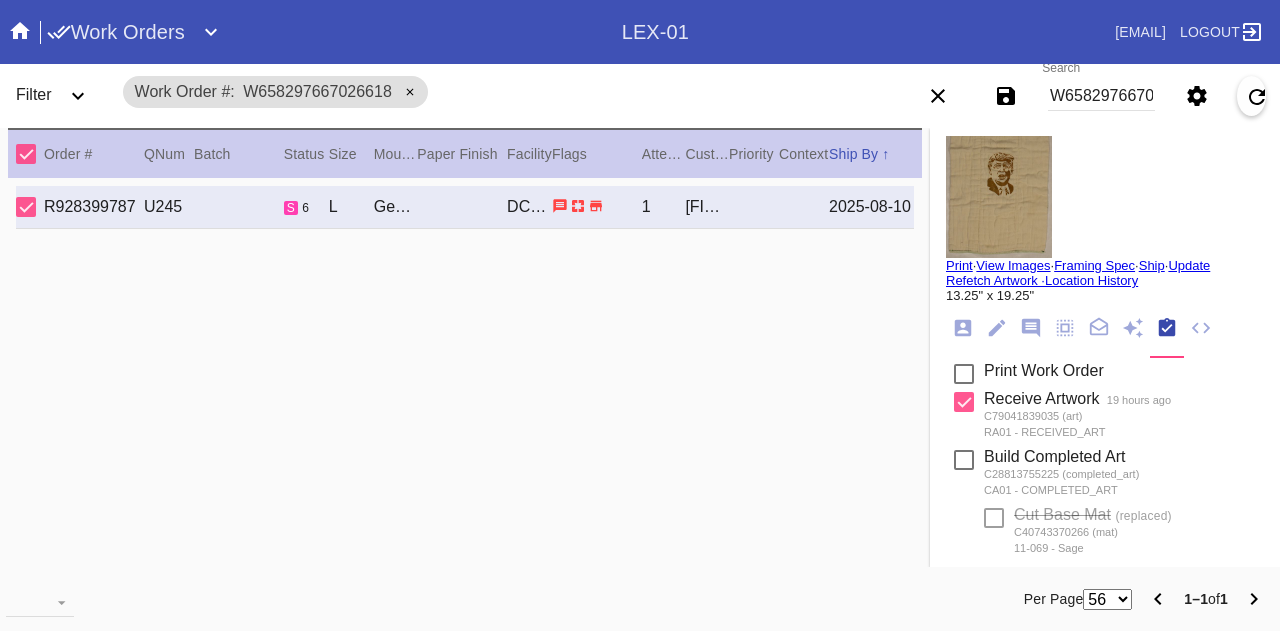 scroll, scrollTop: 0, scrollLeft: 0, axis: both 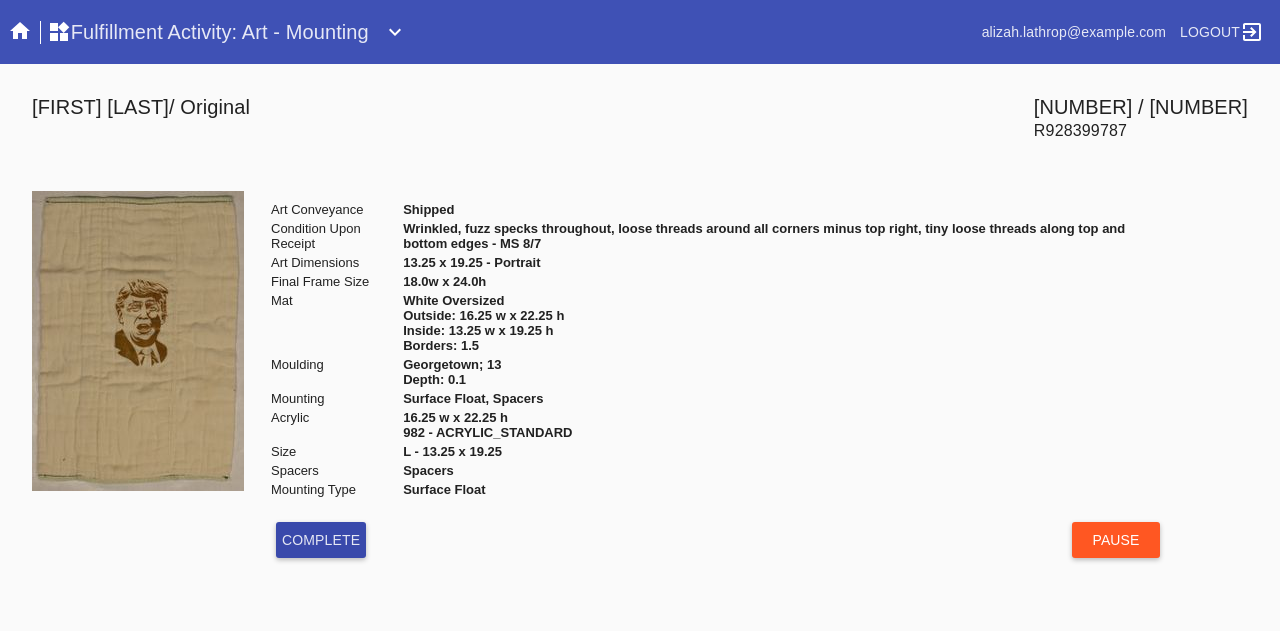 click on "Complete" at bounding box center (321, 540) 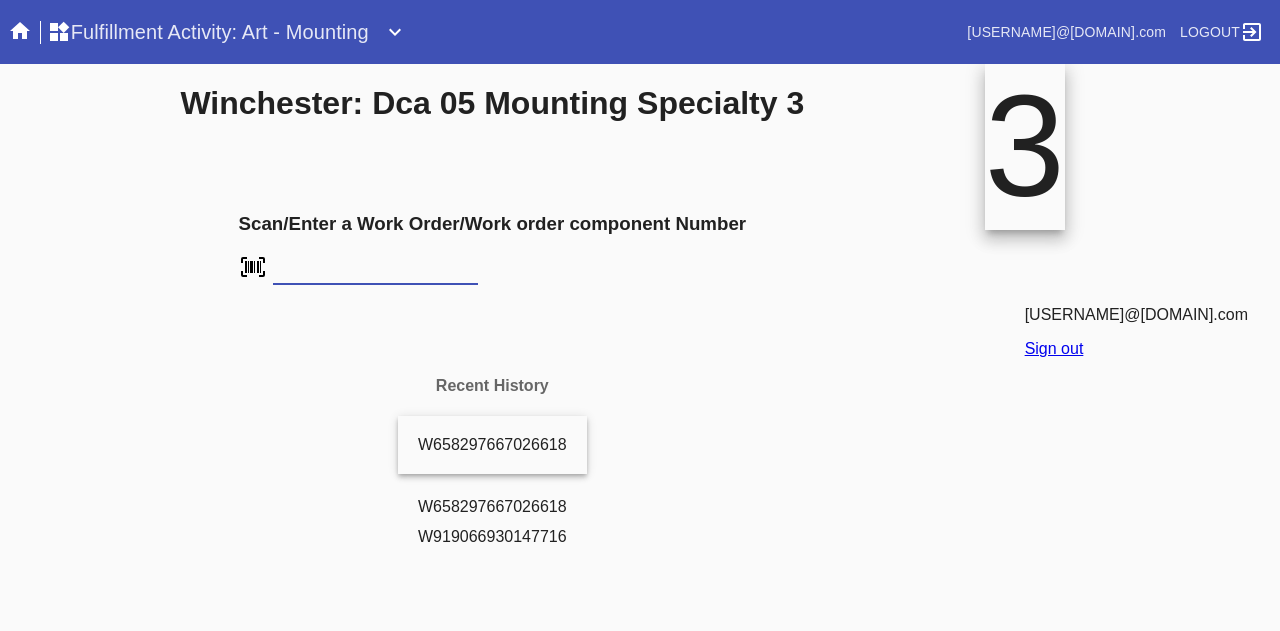 scroll, scrollTop: 0, scrollLeft: 0, axis: both 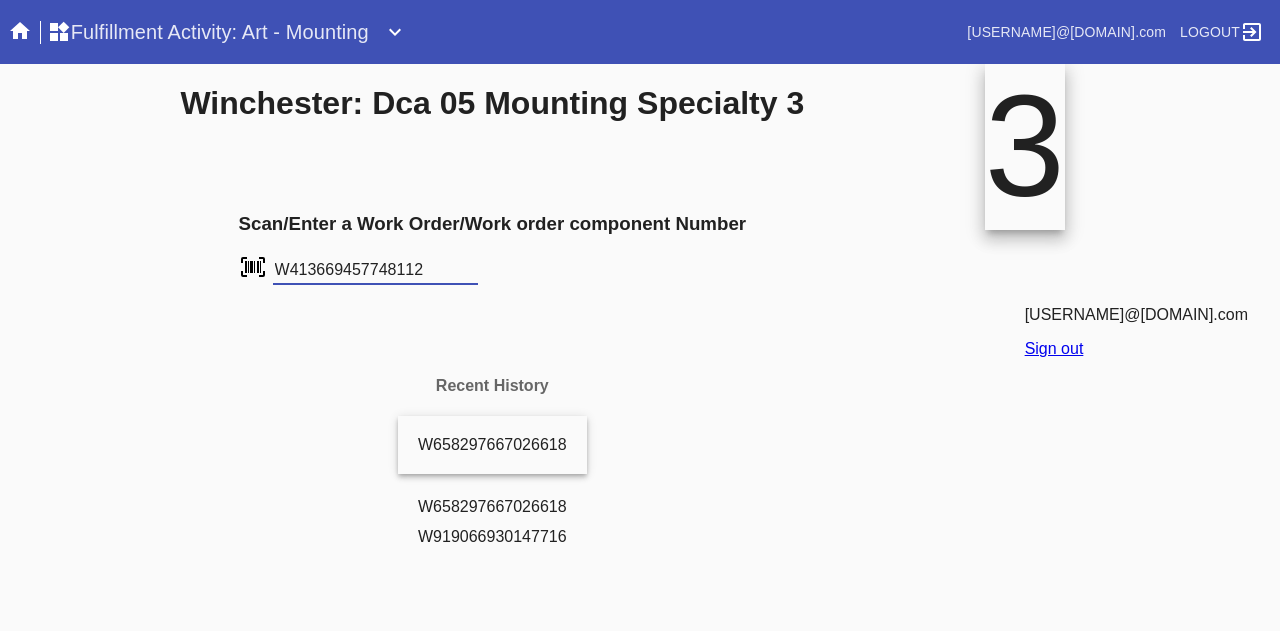 type on "W413669457748112" 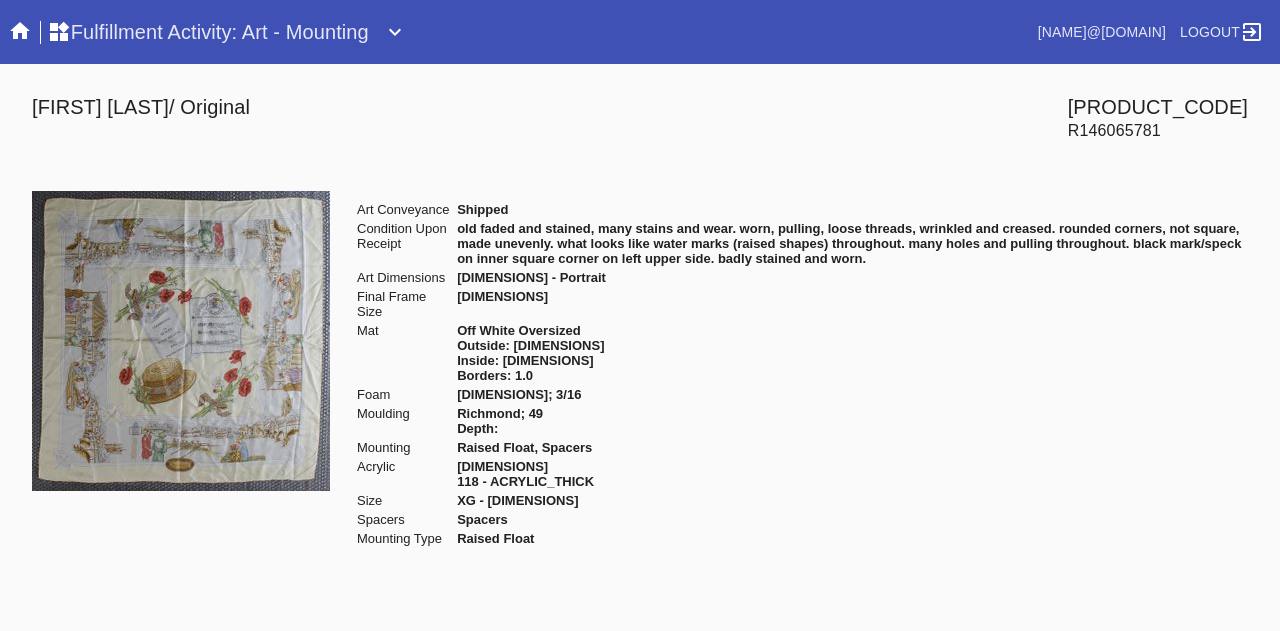 scroll, scrollTop: 0, scrollLeft: 0, axis: both 